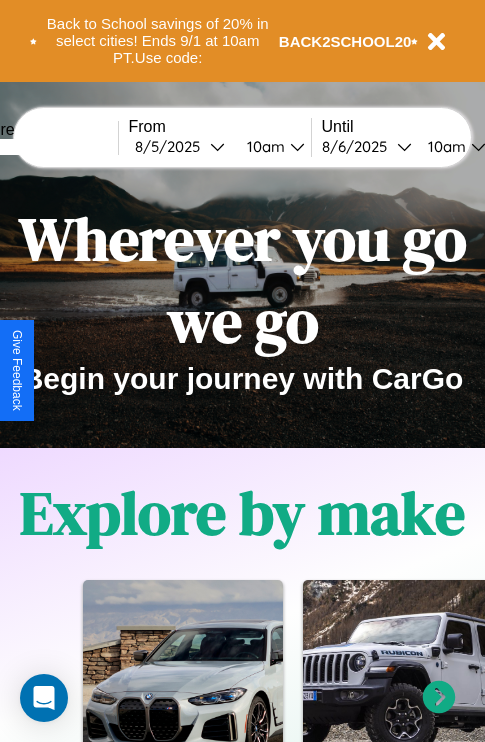 scroll, scrollTop: 0, scrollLeft: 0, axis: both 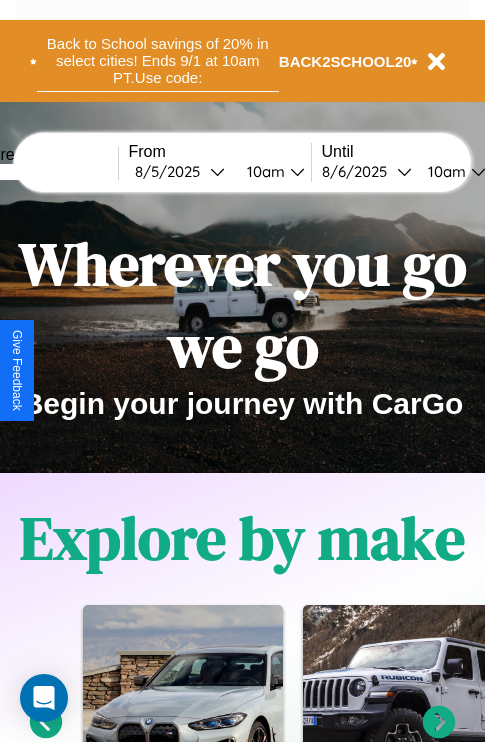 click on "Back to School savings of 20% in select cities! Ends 9/1 at 10am PT.  Use code:" at bounding box center [158, 61] 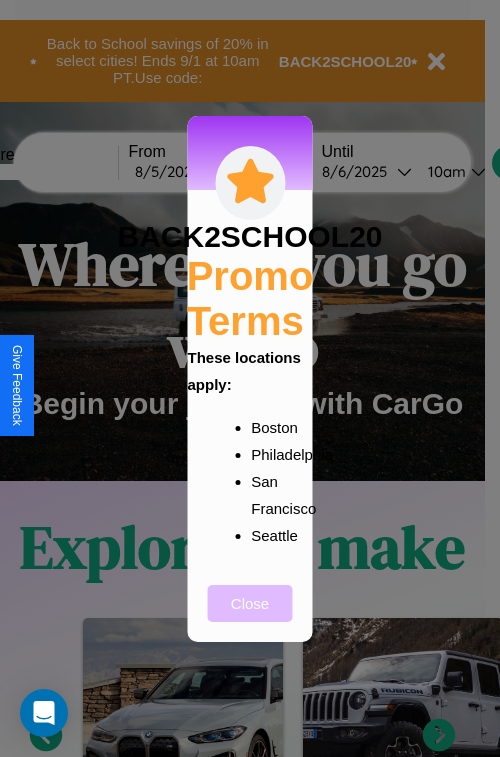 click on "Close" at bounding box center (250, 603) 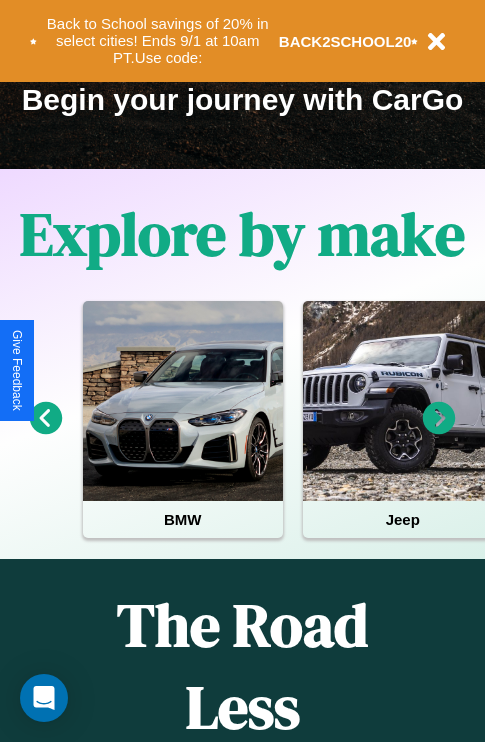scroll, scrollTop: 308, scrollLeft: 0, axis: vertical 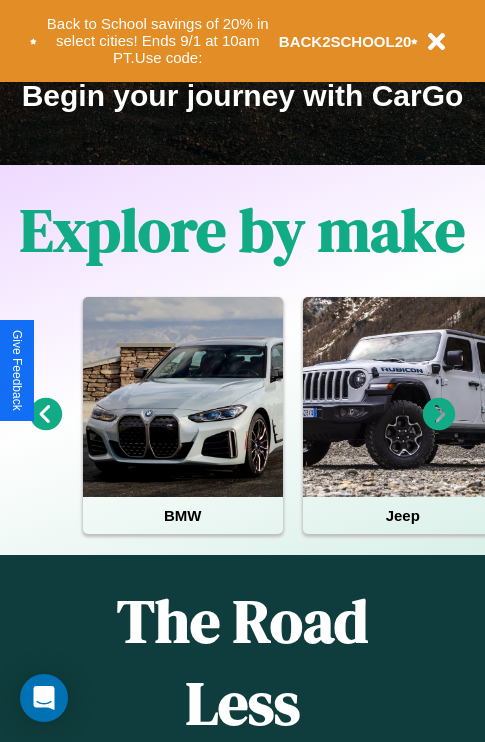 click 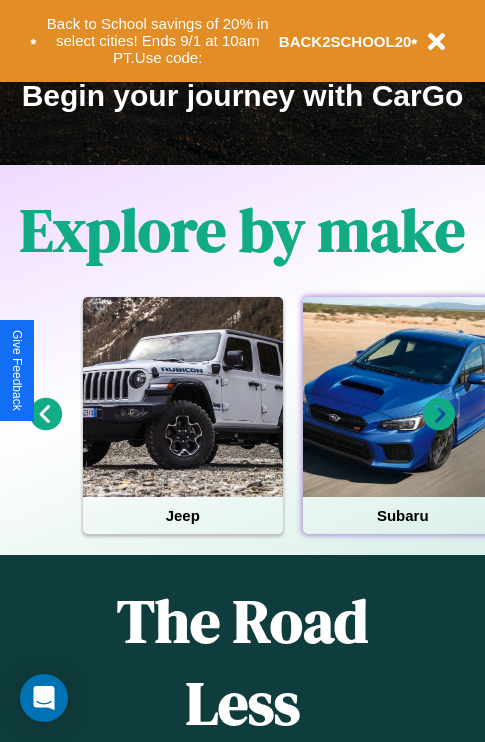 click at bounding box center (403, 397) 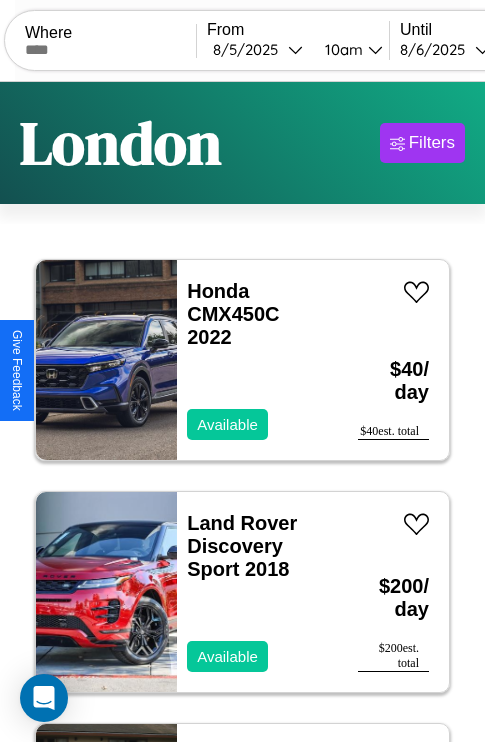 scroll, scrollTop: 79, scrollLeft: 0, axis: vertical 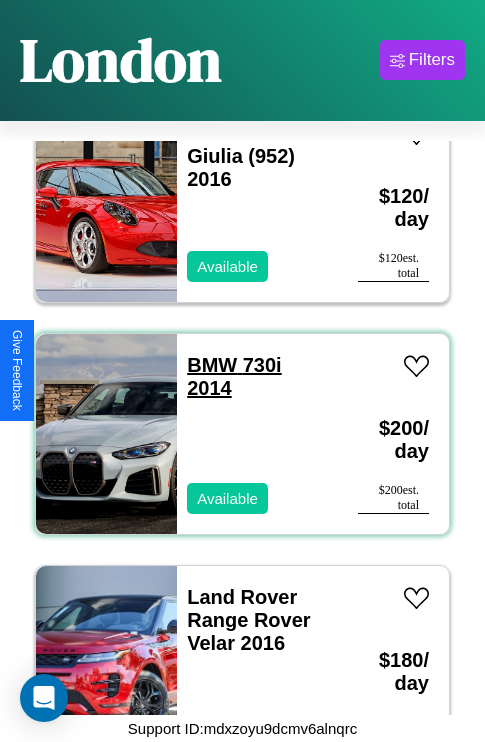 click on "BMW   730i   2014" at bounding box center [234, 376] 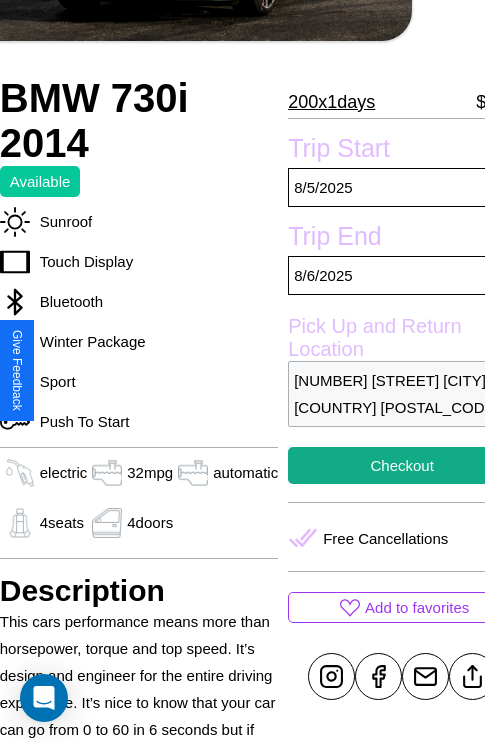 scroll, scrollTop: 390, scrollLeft: 96, axis: both 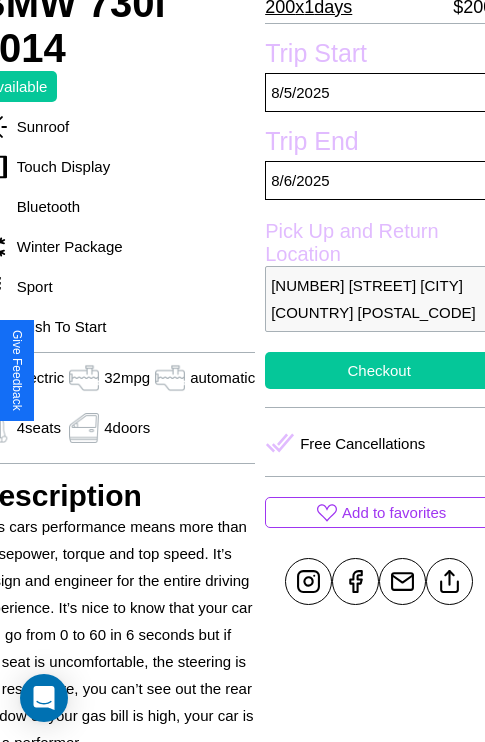 click on "Checkout" at bounding box center (379, 370) 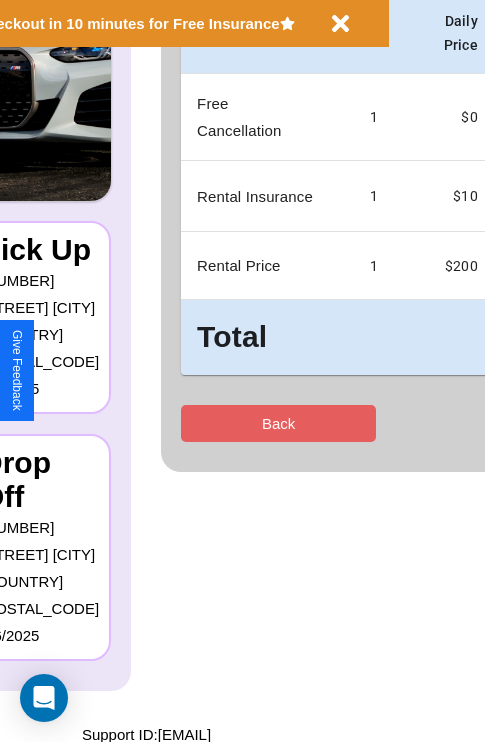 scroll, scrollTop: 0, scrollLeft: 0, axis: both 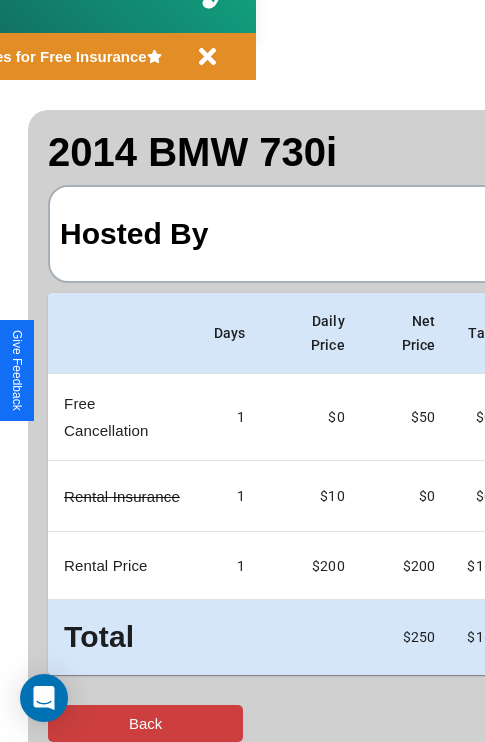click on "Back" at bounding box center [145, 723] 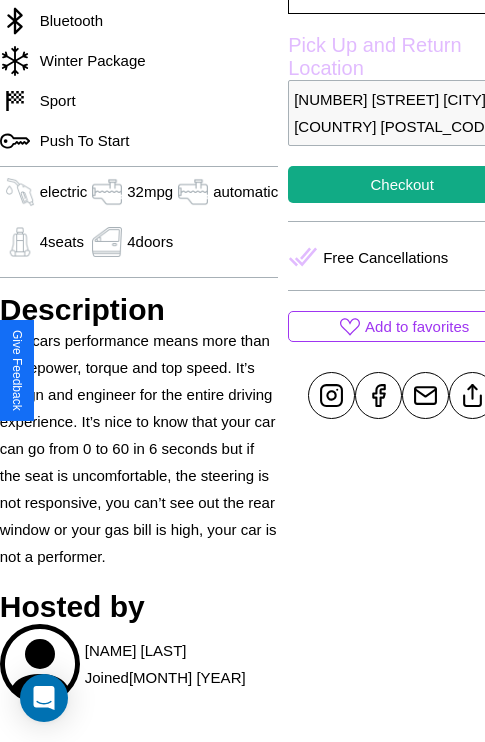 scroll, scrollTop: 601, scrollLeft: 76, axis: both 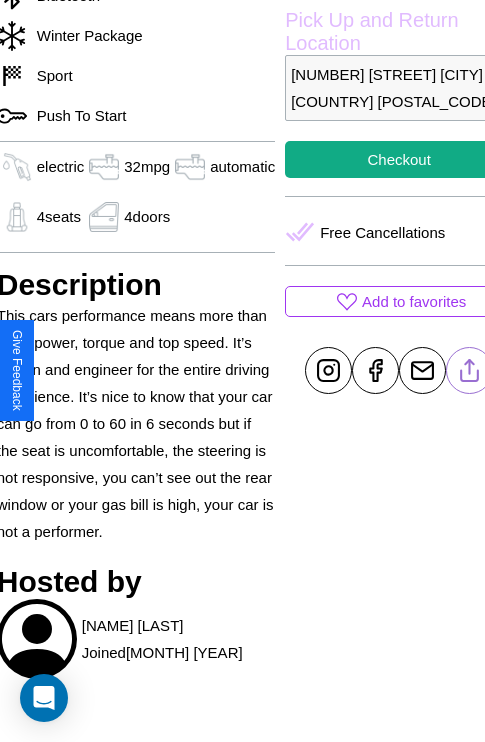click 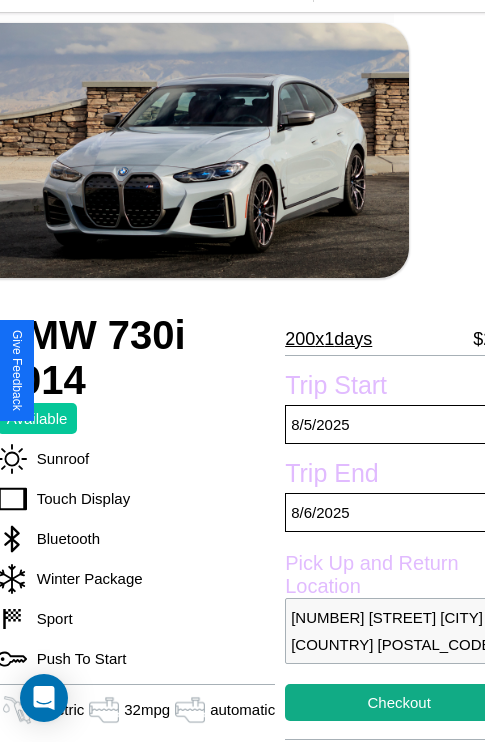 scroll, scrollTop: 26, scrollLeft: 76, axis: both 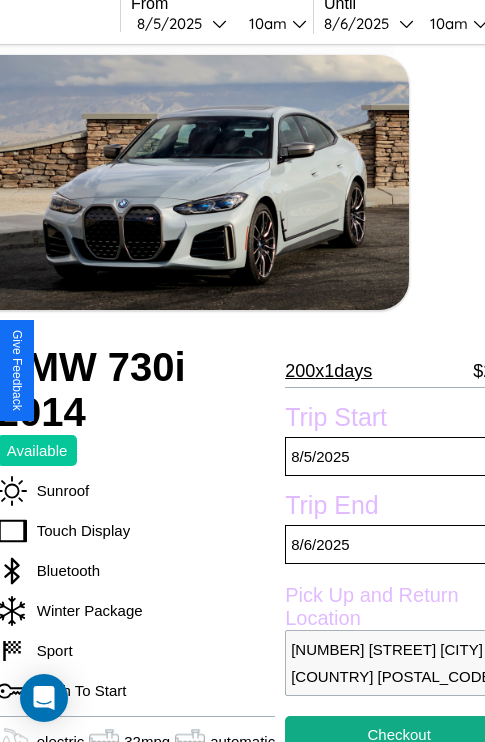 click on "200  x  1  days" at bounding box center (328, 371) 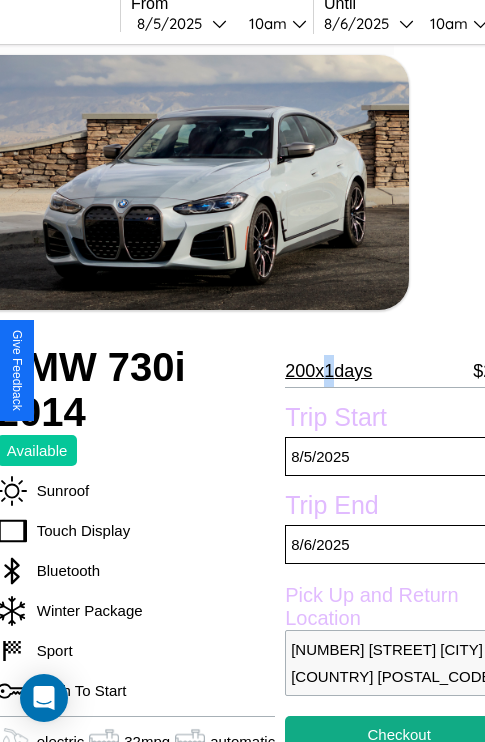 click on "200  x  1  days" at bounding box center [328, 371] 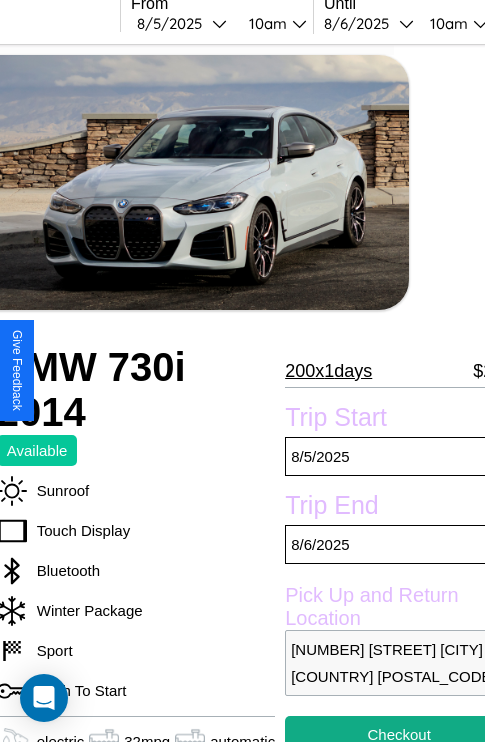 click on "200  x  1  days" at bounding box center (328, 371) 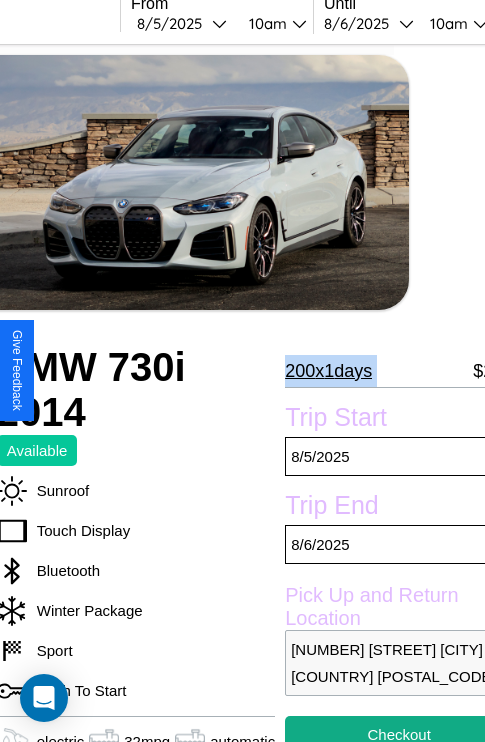 click on "200  x  1  days" at bounding box center [328, 371] 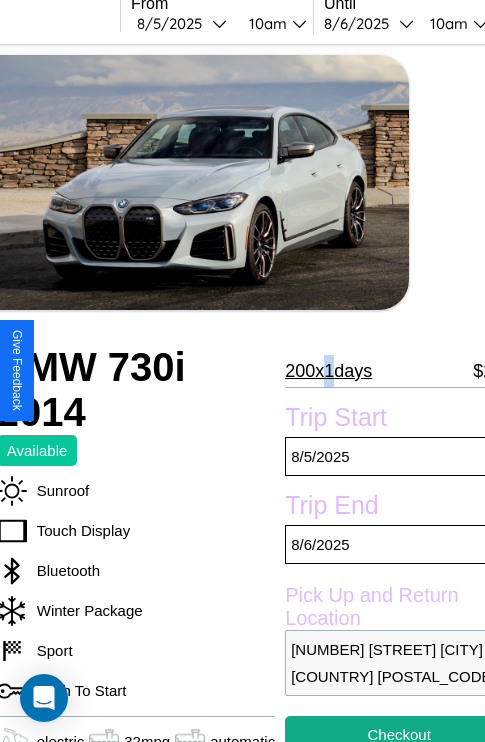 click on "200  x  1  days" at bounding box center (328, 371) 